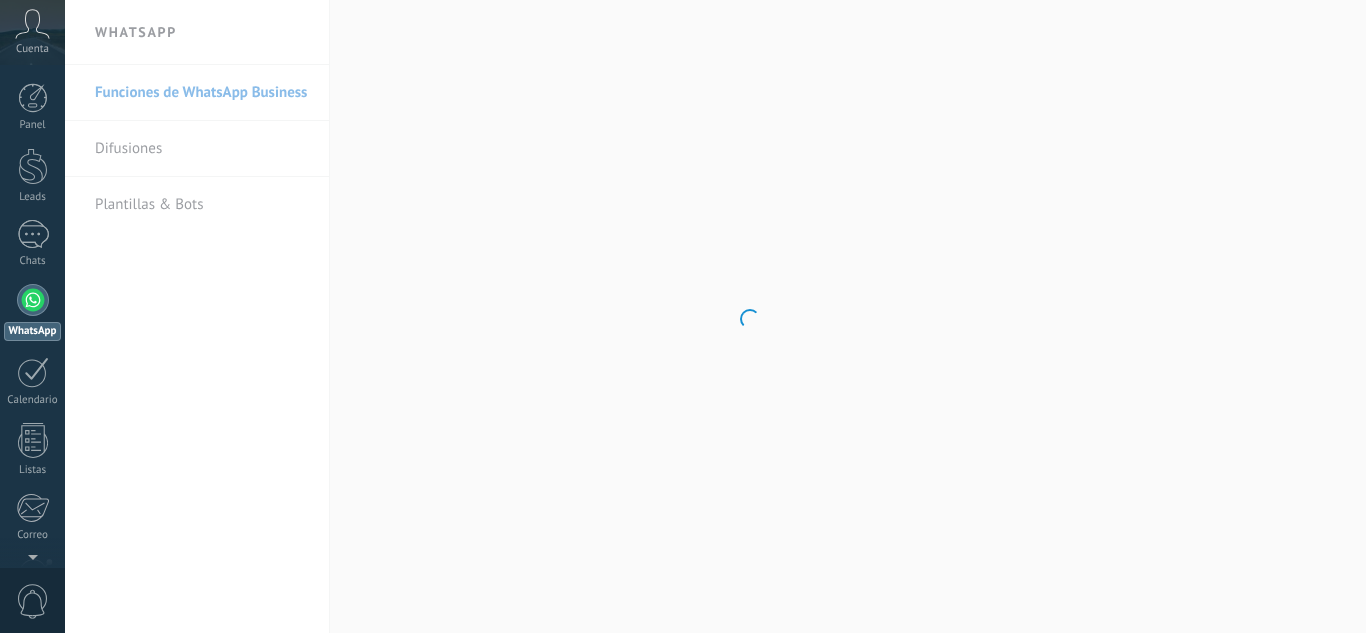 scroll, scrollTop: 0, scrollLeft: 0, axis: both 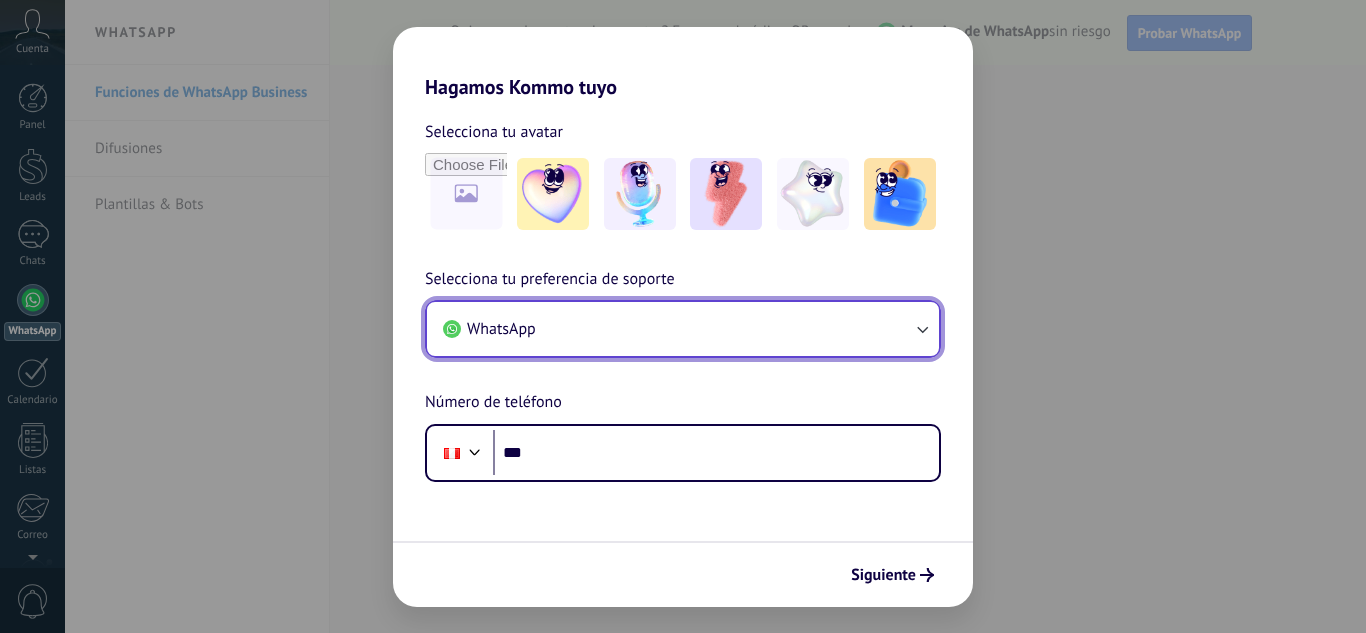 click on "WhatsApp" at bounding box center [683, 329] 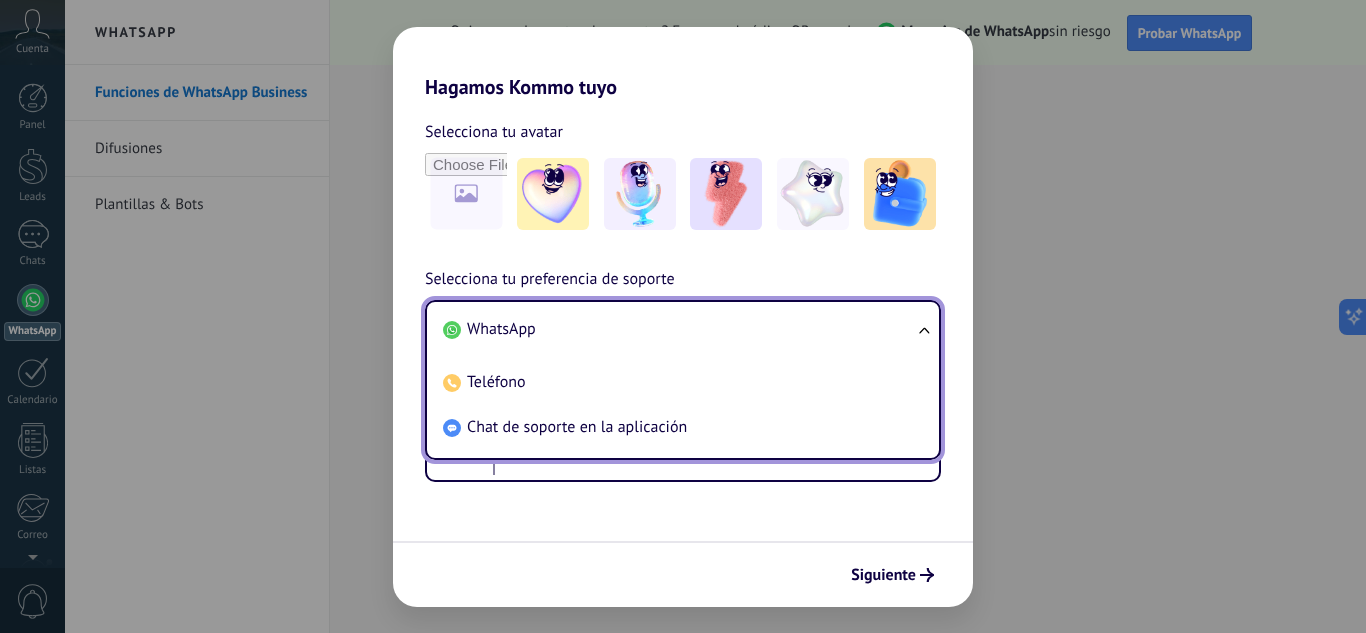 click on "WhatsApp" at bounding box center (679, 329) 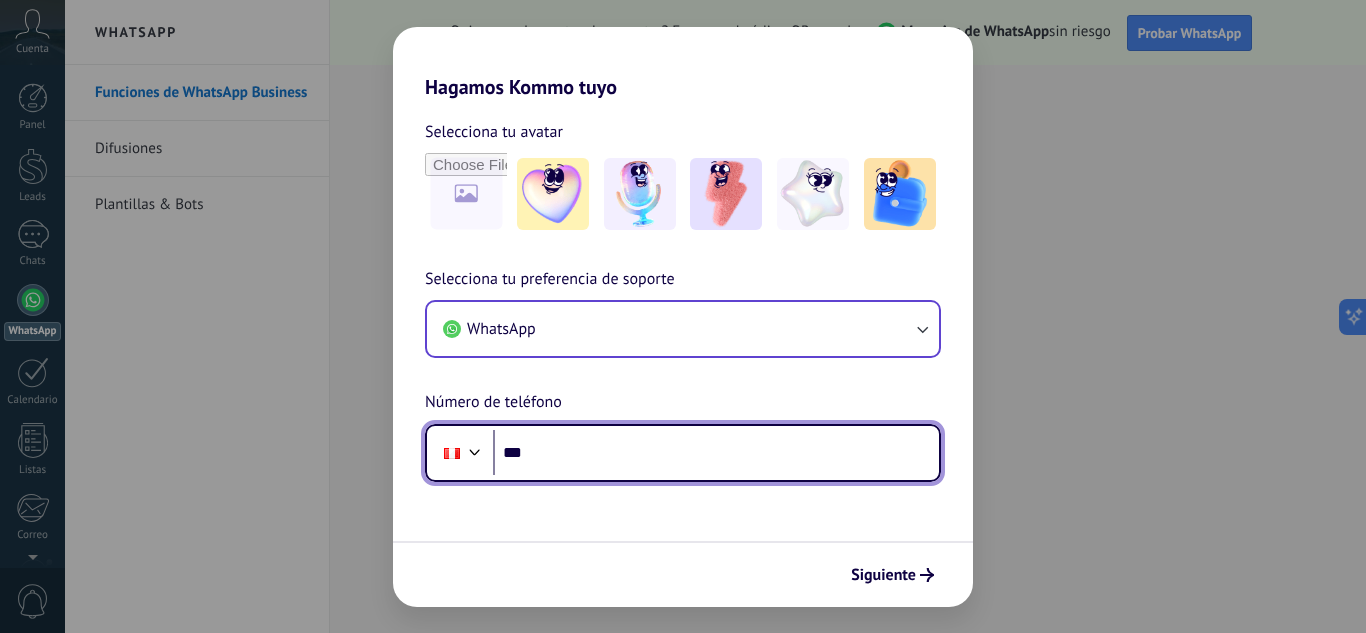 click on "***" at bounding box center [716, 453] 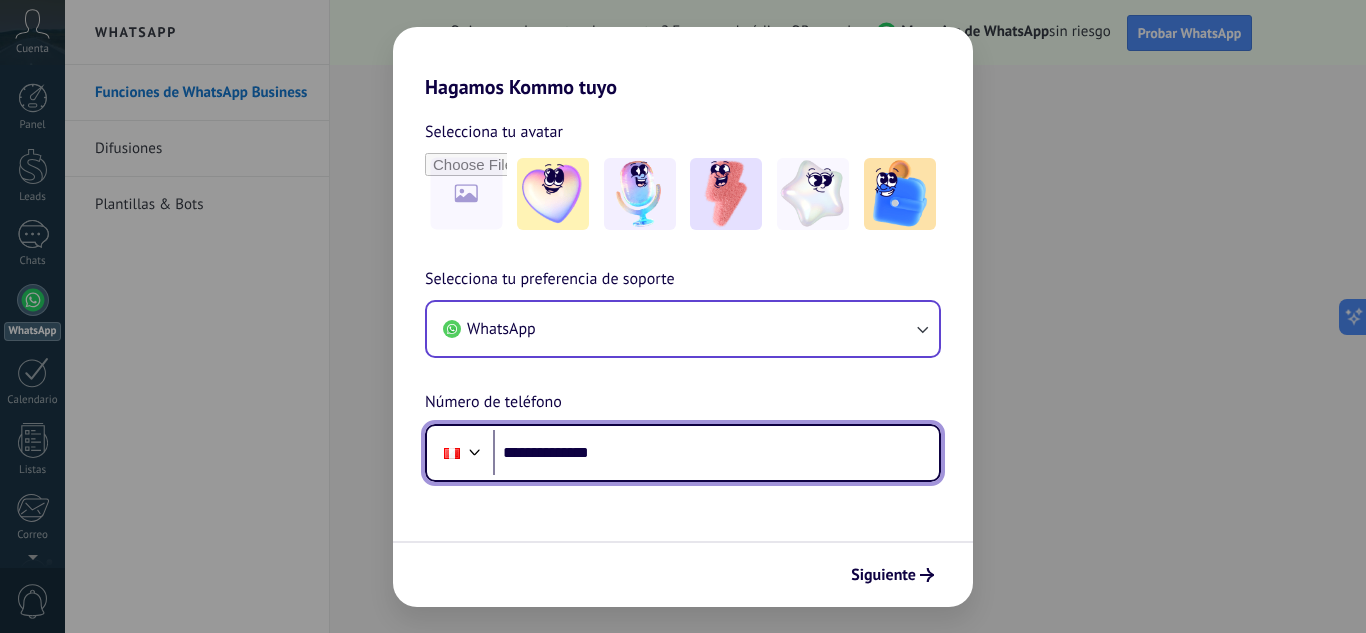 type on "**********" 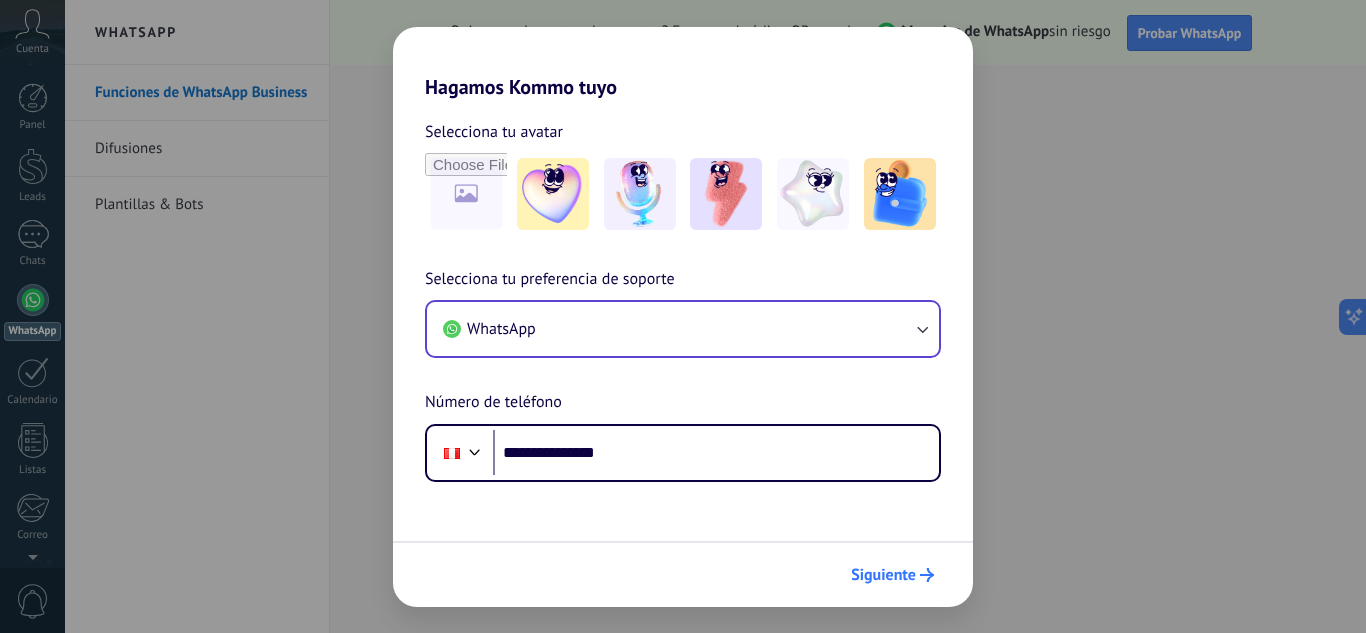 click on "Siguiente" at bounding box center (883, 575) 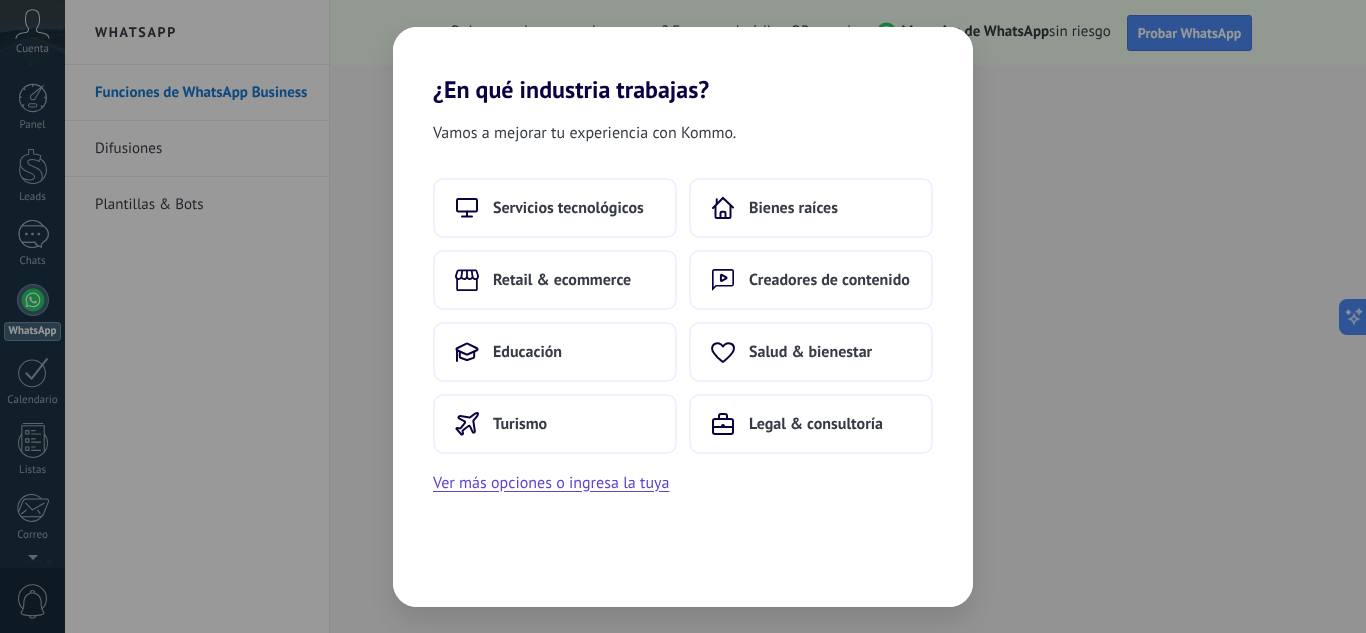 scroll, scrollTop: 0, scrollLeft: 0, axis: both 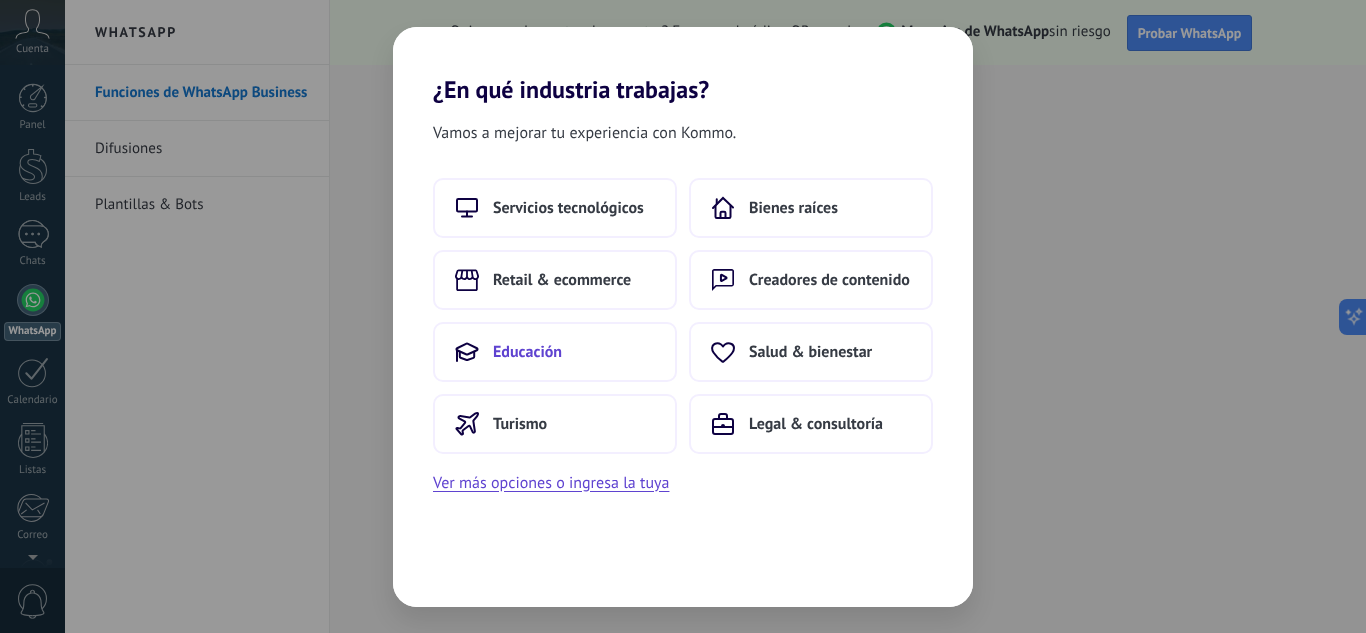 click on "Educación" at bounding box center (555, 352) 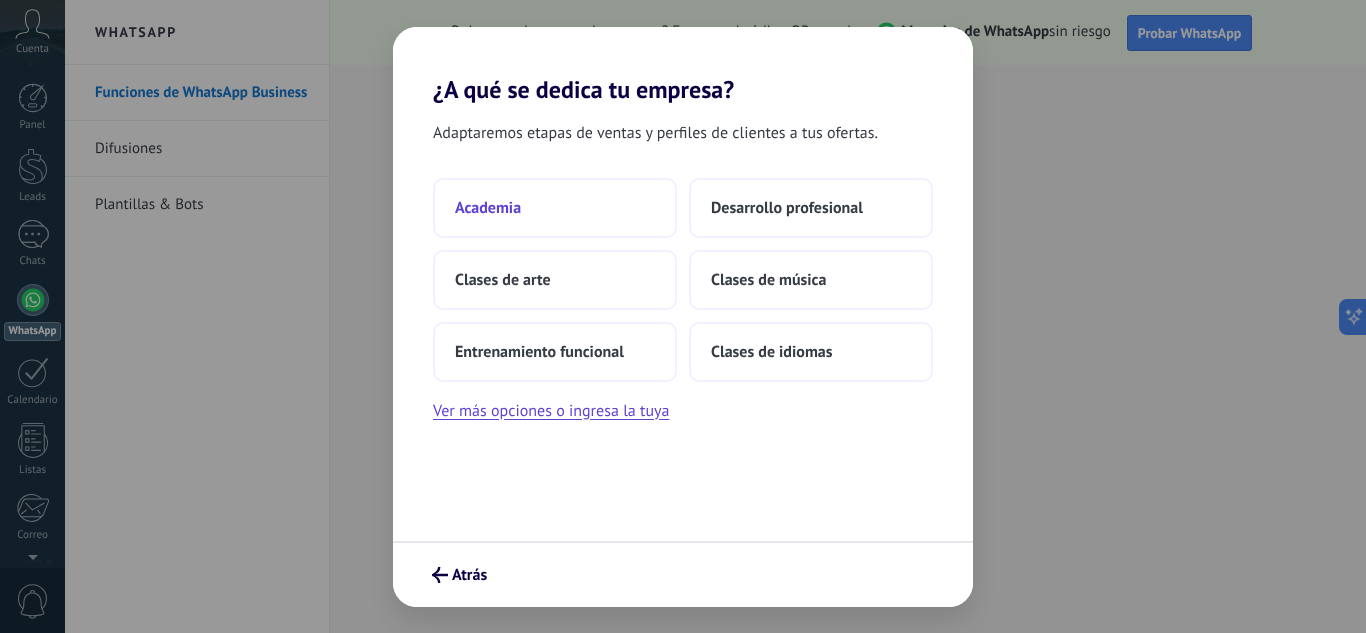 click on "Academia" at bounding box center (555, 208) 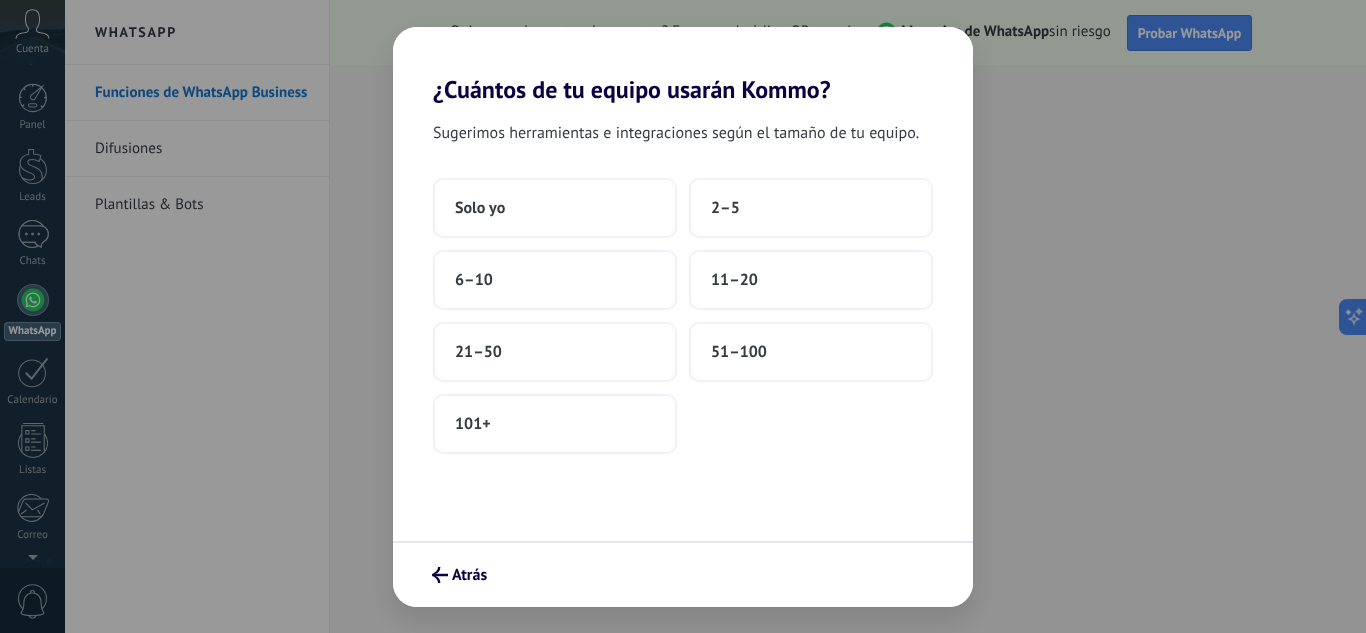 click on "Solo yo" at bounding box center [555, 208] 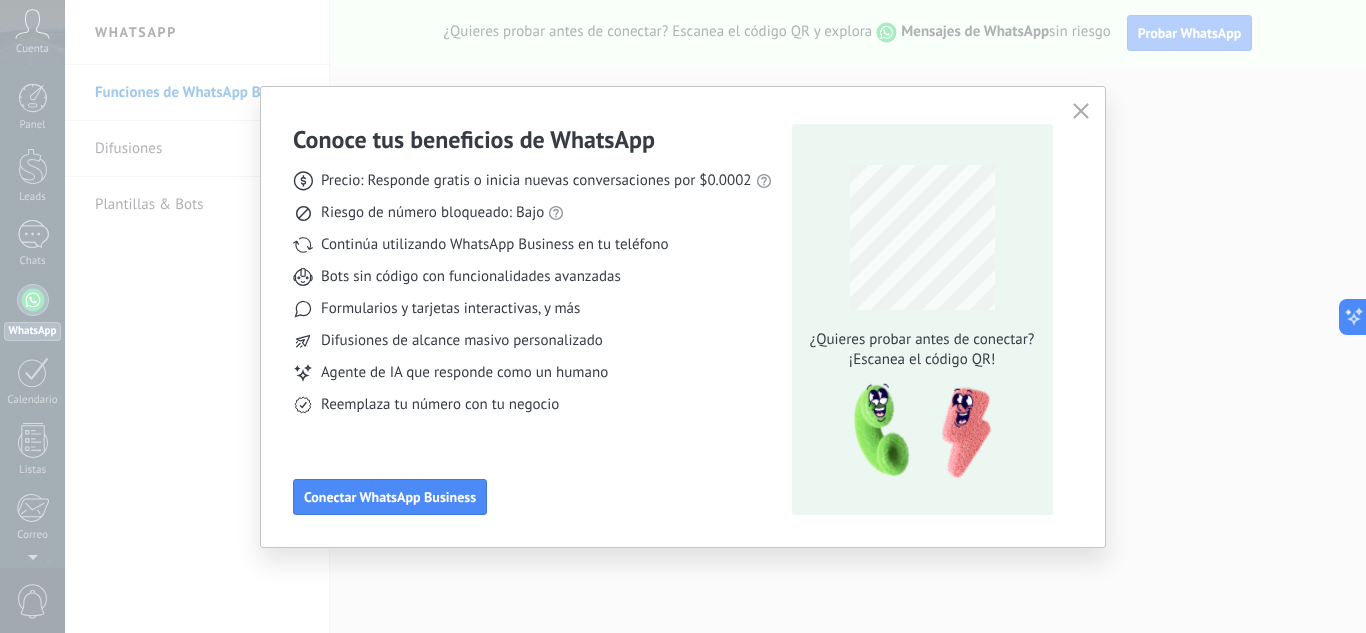 click at bounding box center [1081, 111] 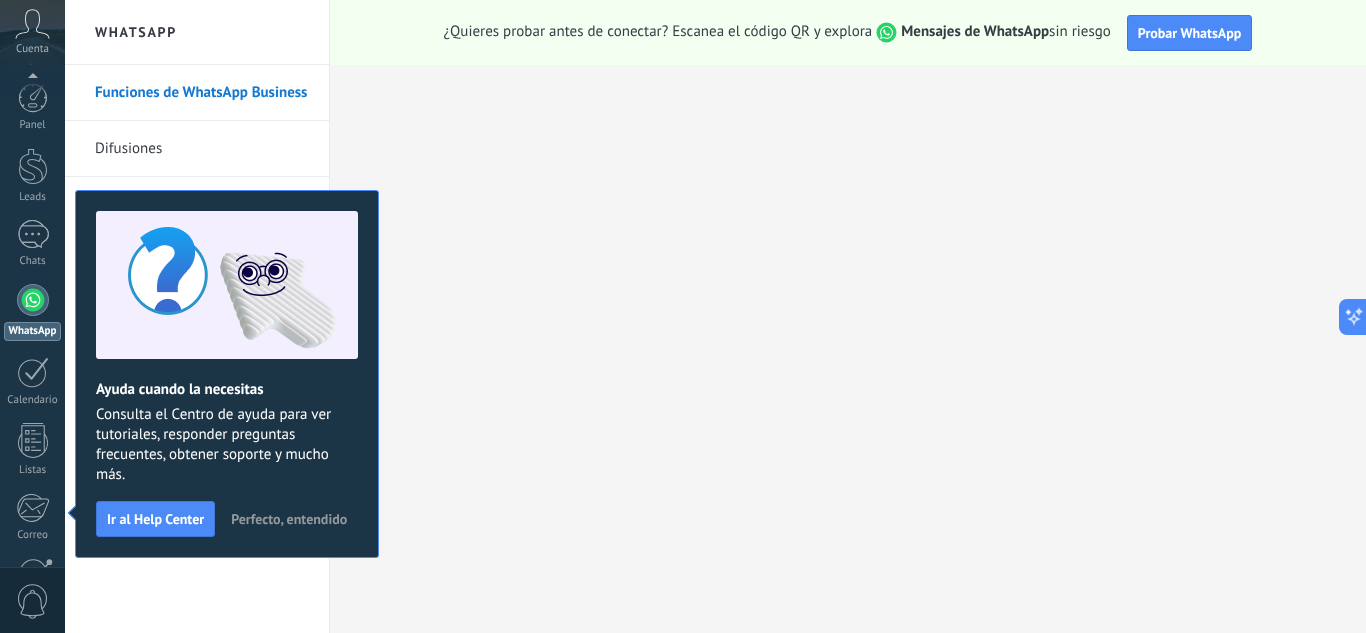 scroll, scrollTop: 199, scrollLeft: 0, axis: vertical 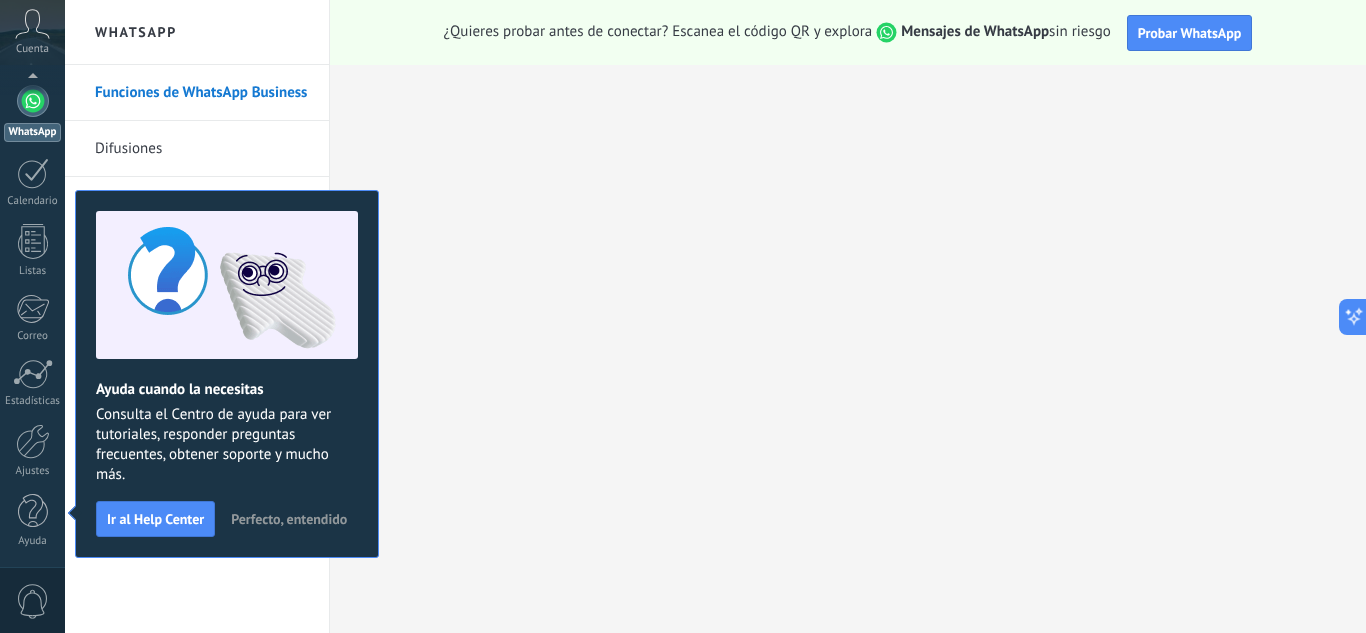 click on "Perfecto, entendido" at bounding box center (289, 519) 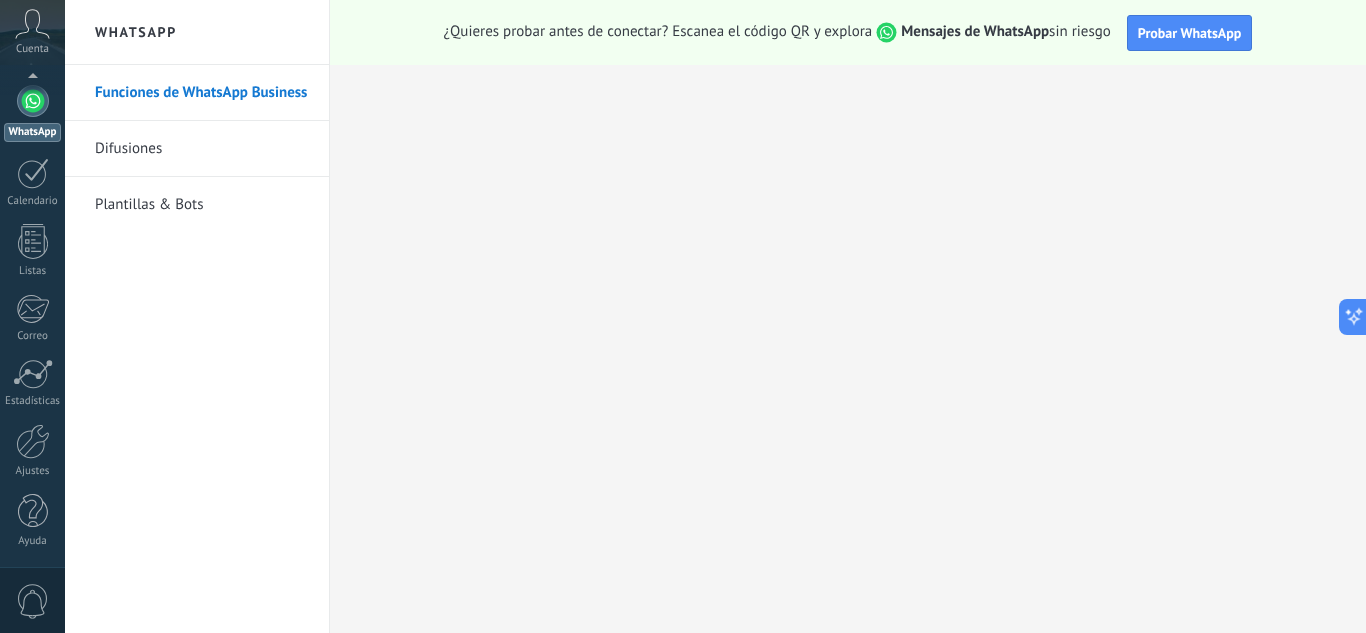 click on "Difusiones" at bounding box center [202, 149] 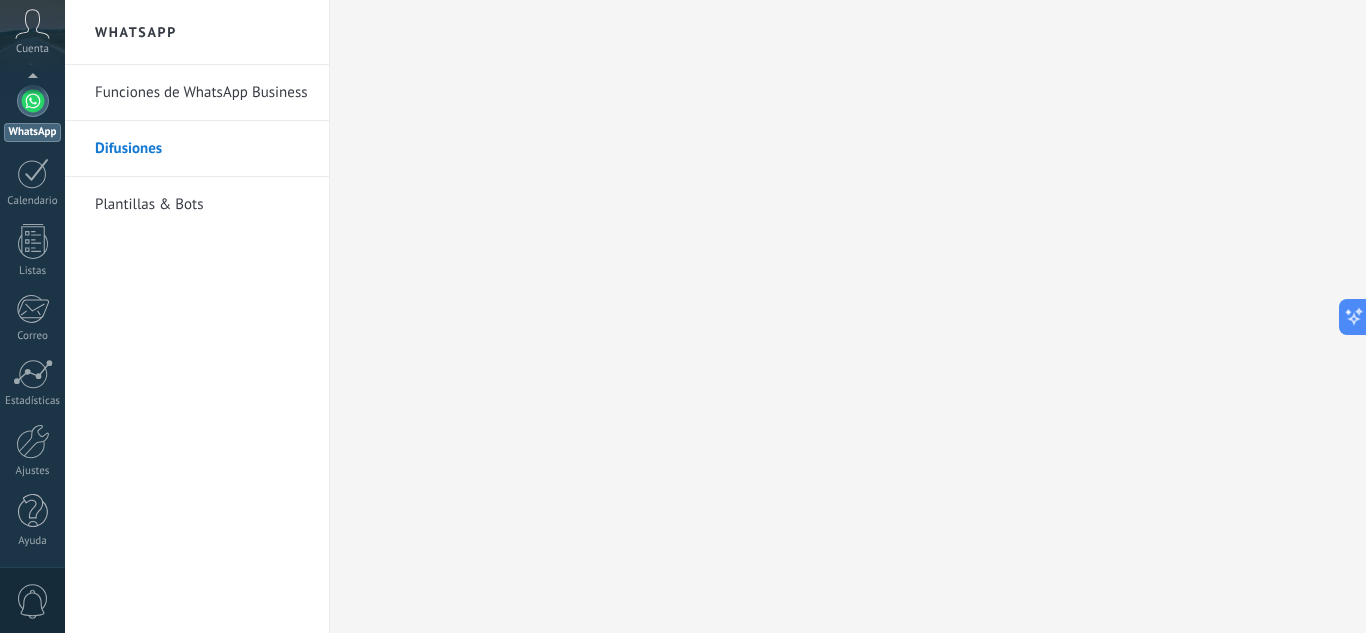 scroll, scrollTop: 0, scrollLeft: 0, axis: both 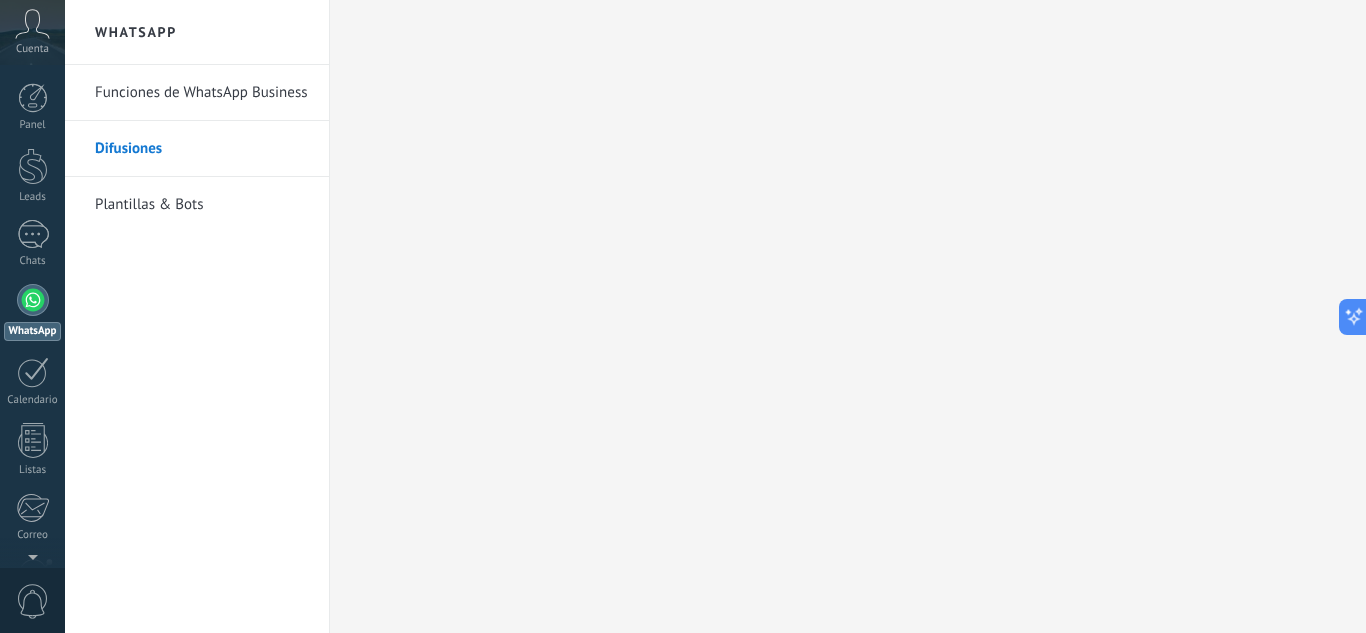 click on "Funciones de WhatsApp Business" at bounding box center [202, 93] 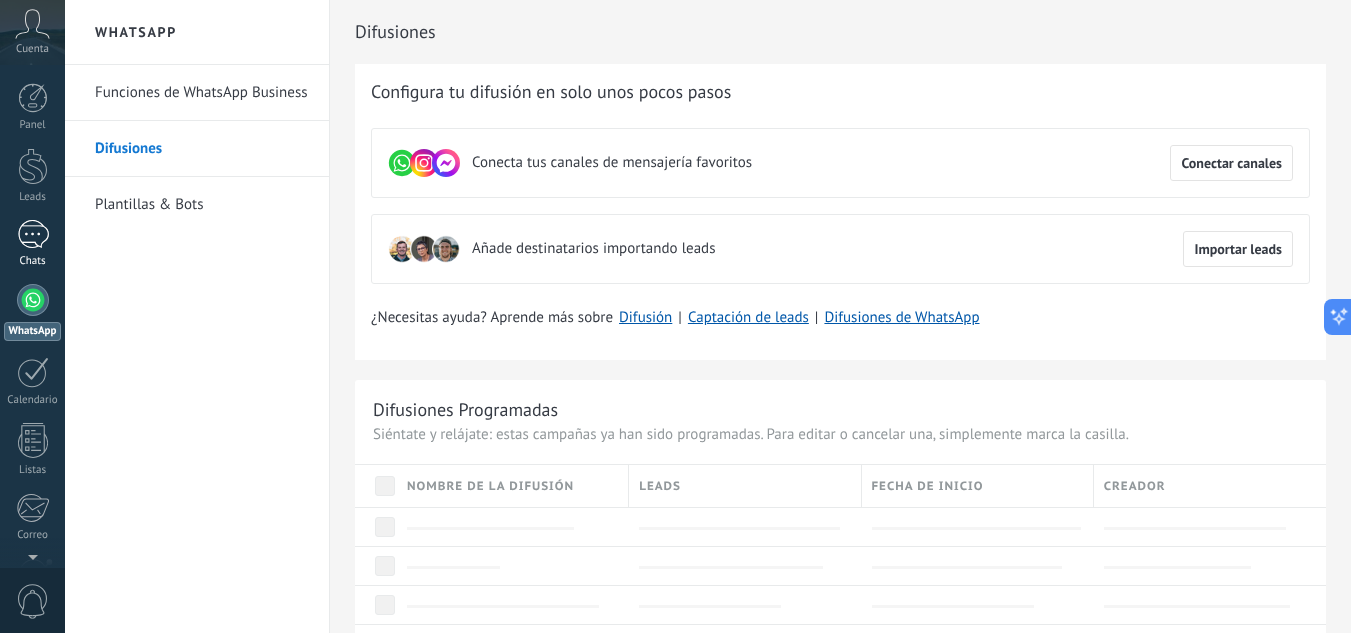 click at bounding box center (33, 234) 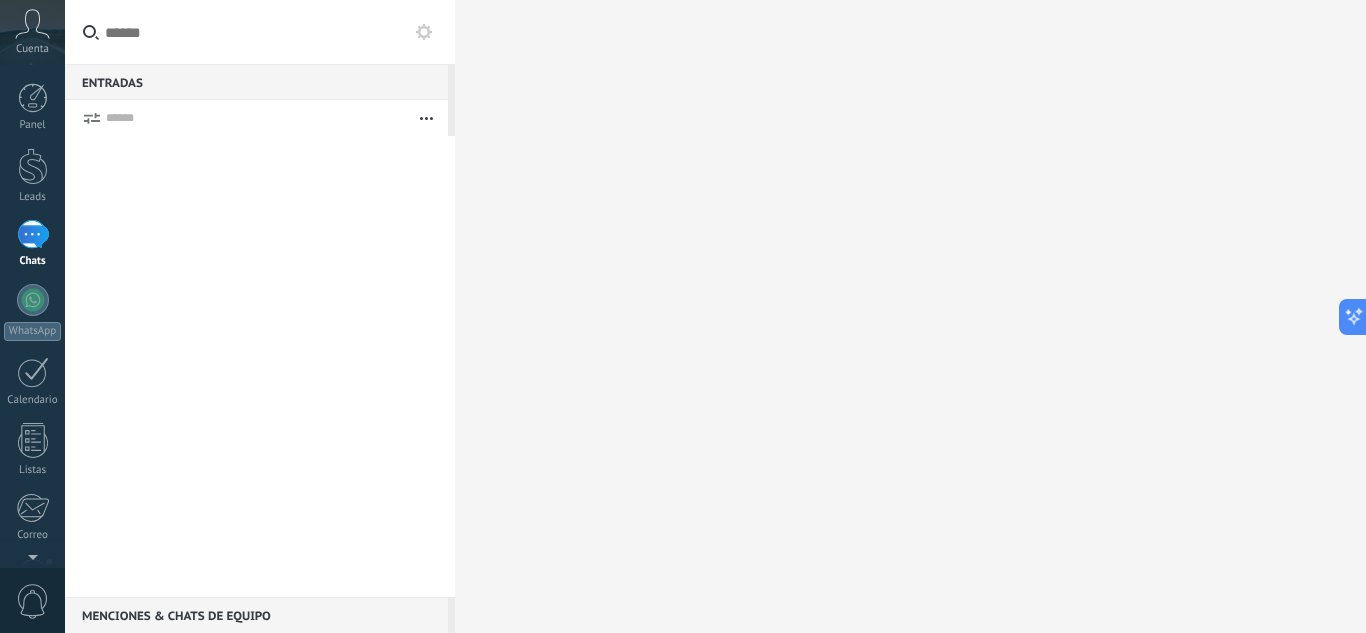 click at bounding box center [424, 32] 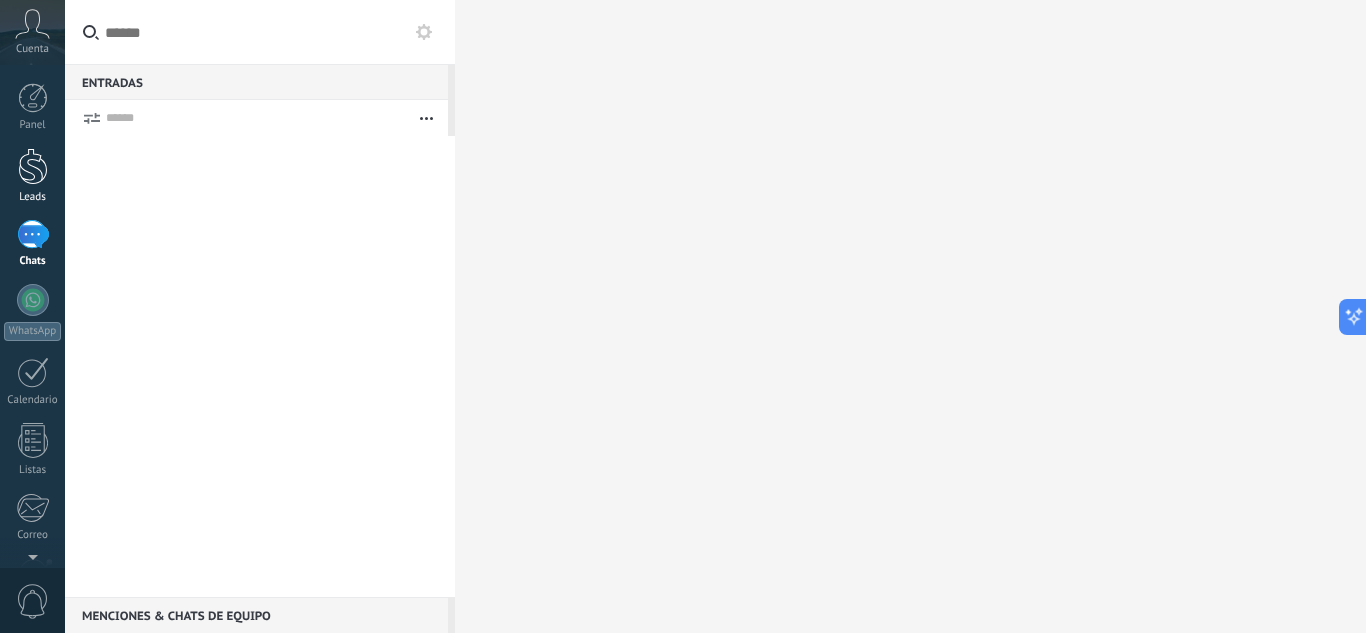 click at bounding box center [33, 166] 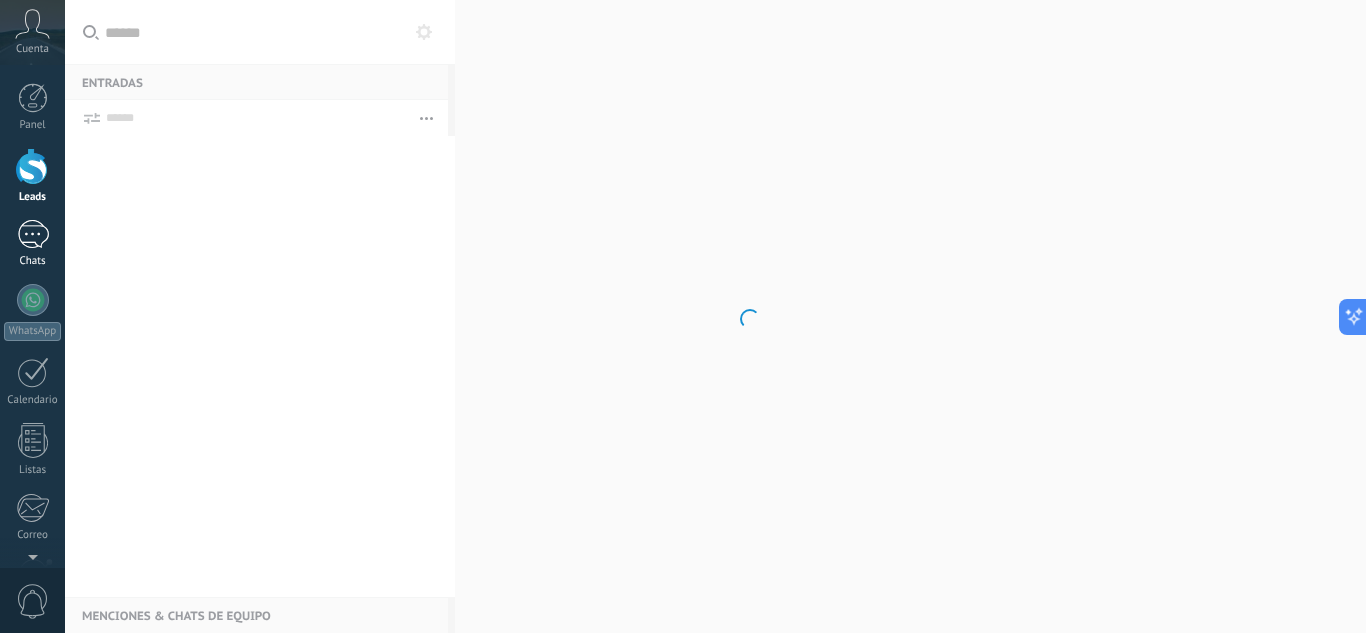 click at bounding box center [33, 234] 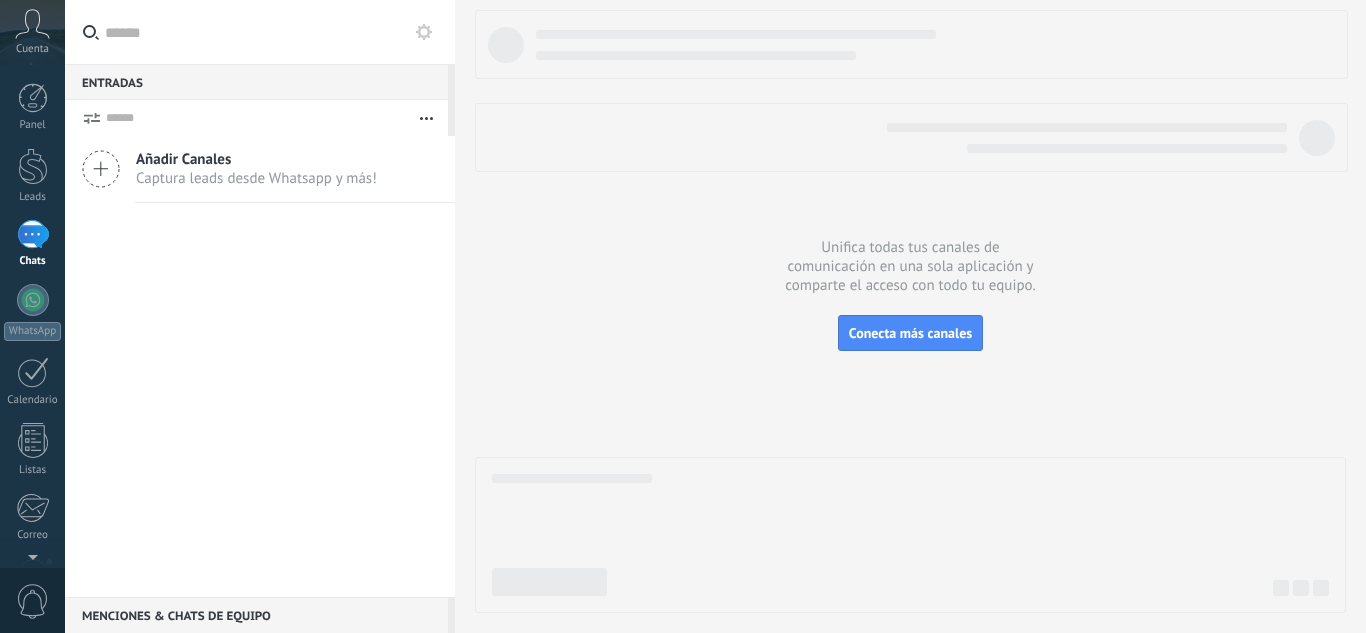 scroll, scrollTop: 0, scrollLeft: 0, axis: both 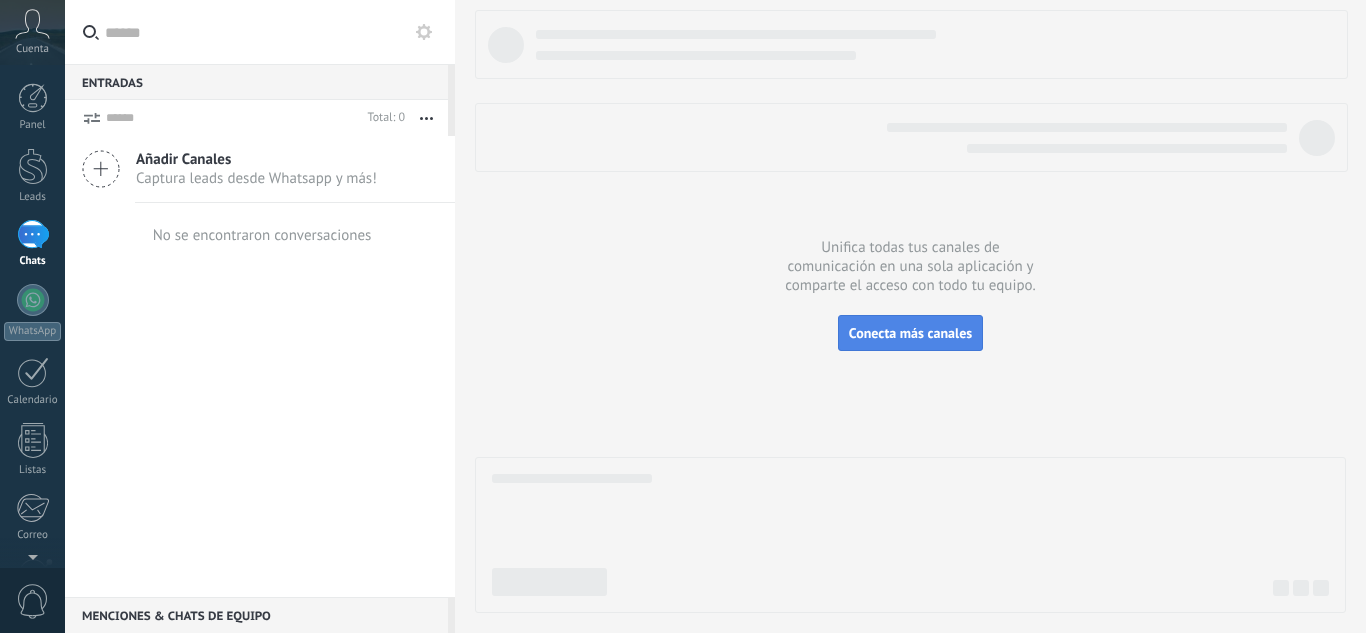 click on "Conecta más canales" at bounding box center (910, 333) 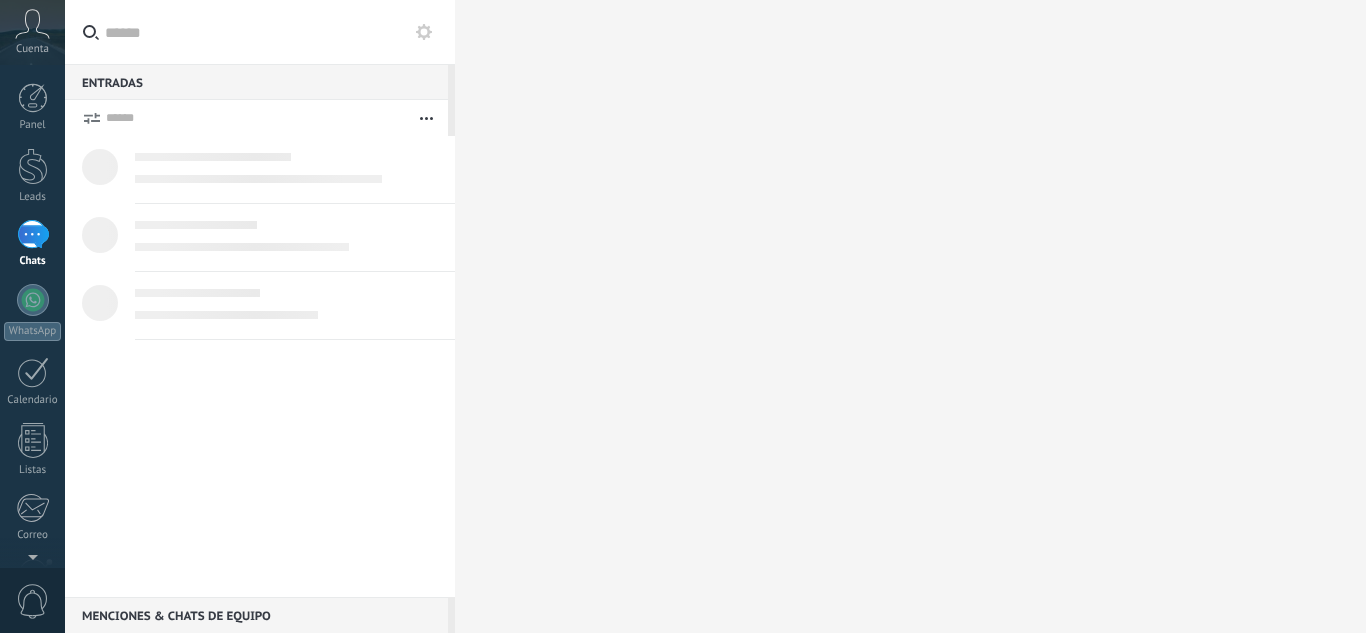 scroll, scrollTop: 0, scrollLeft: 0, axis: both 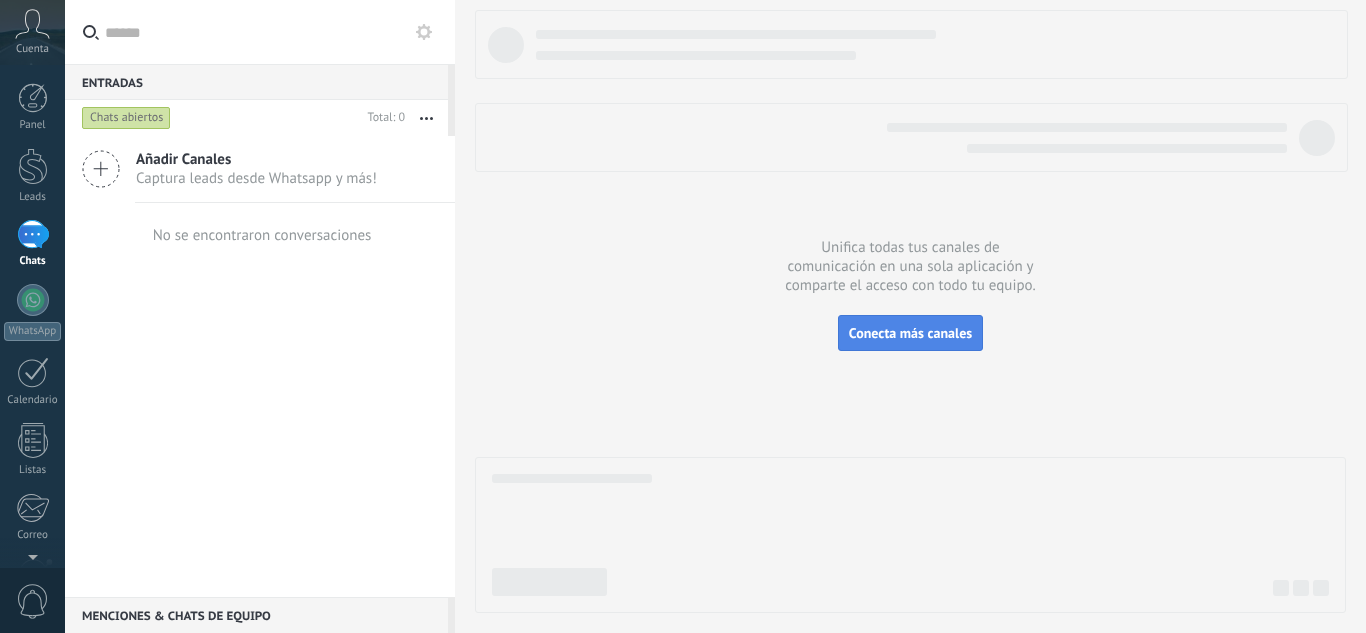 click on "Entradas 0 Chats abiertos Total: 0
Silenciar Acciones múltiples Ordenar Más recientes Larga espera Destacados Negativa Chats abiertos Sin respuesta Asignado a mí Suscrito Destacados Guardar Selecciona una fecha Selecciona una fecha Hoy Ayer Últimos  ** 30  dias Esta semana La última semana Este mes El mes pasado Este trimestre Este año Leads Entrantes Contacto inicial Negociación Debate contractual Discusión de contrato Logrado con éxito Venta Perdido Ninguno Abierto Cerrado Abierto Seleccionar todo Solo chats destacados Sin chats destacados Chats destacados Seleccionar todo Respondido Sin respuesta Todos los estados de respuesta Seleccionar todo Conversación Entrante Saliente - No Respondida Saliente - Respondida Etapa de la interacción Seleccionar todo Kommo Demo Fuentes del chat Seleccionar todo Negativa Neutral Todos los valores Aplicar Restablecer Mark respondió Conversación cerrada" at bounding box center [715, 316] 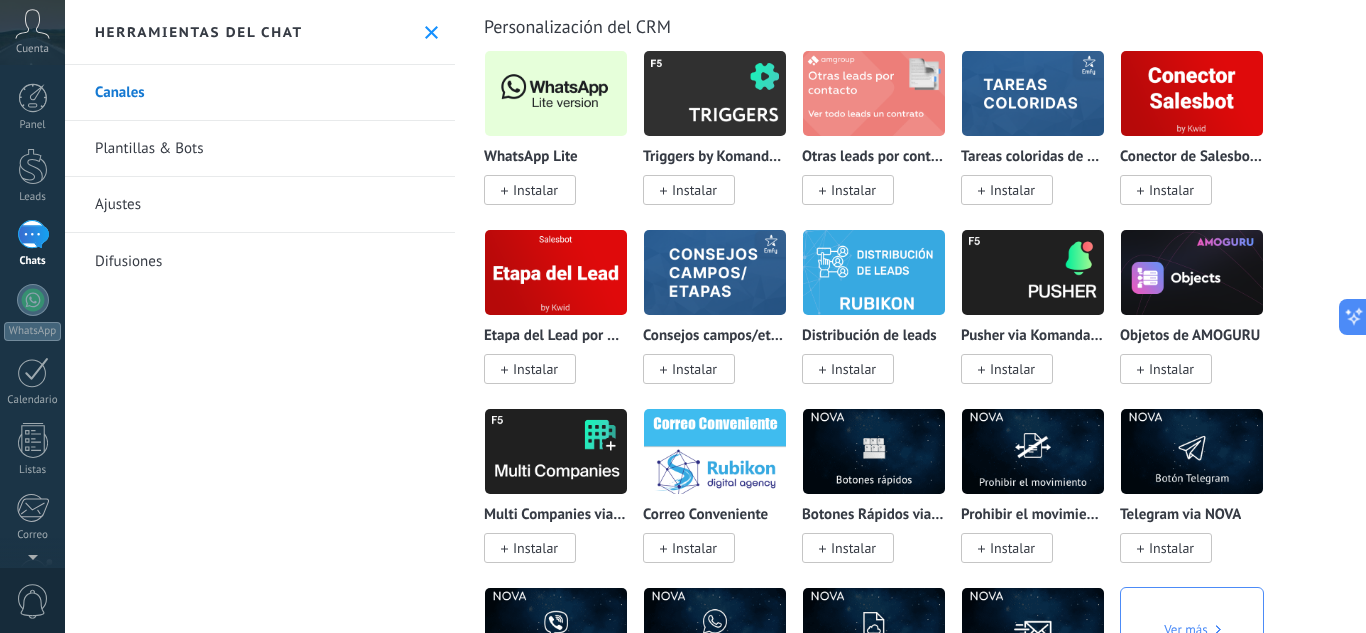 scroll, scrollTop: 5100, scrollLeft: 0, axis: vertical 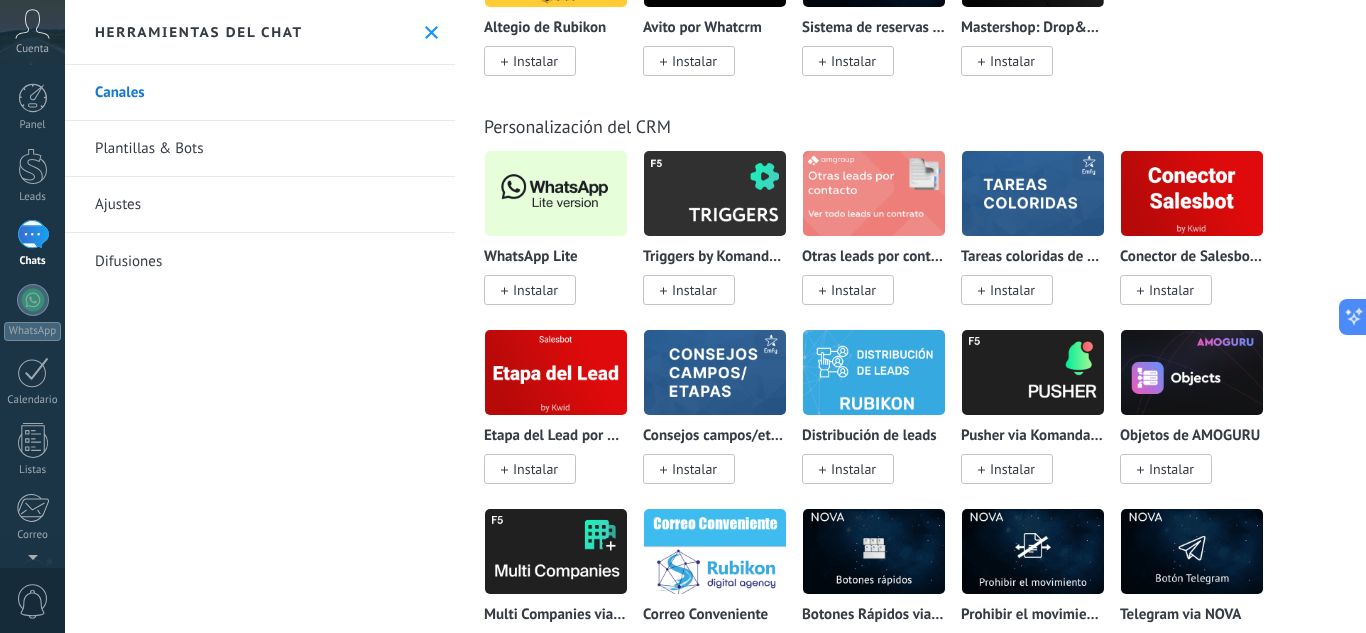 click on "Instalar" at bounding box center (535, 290) 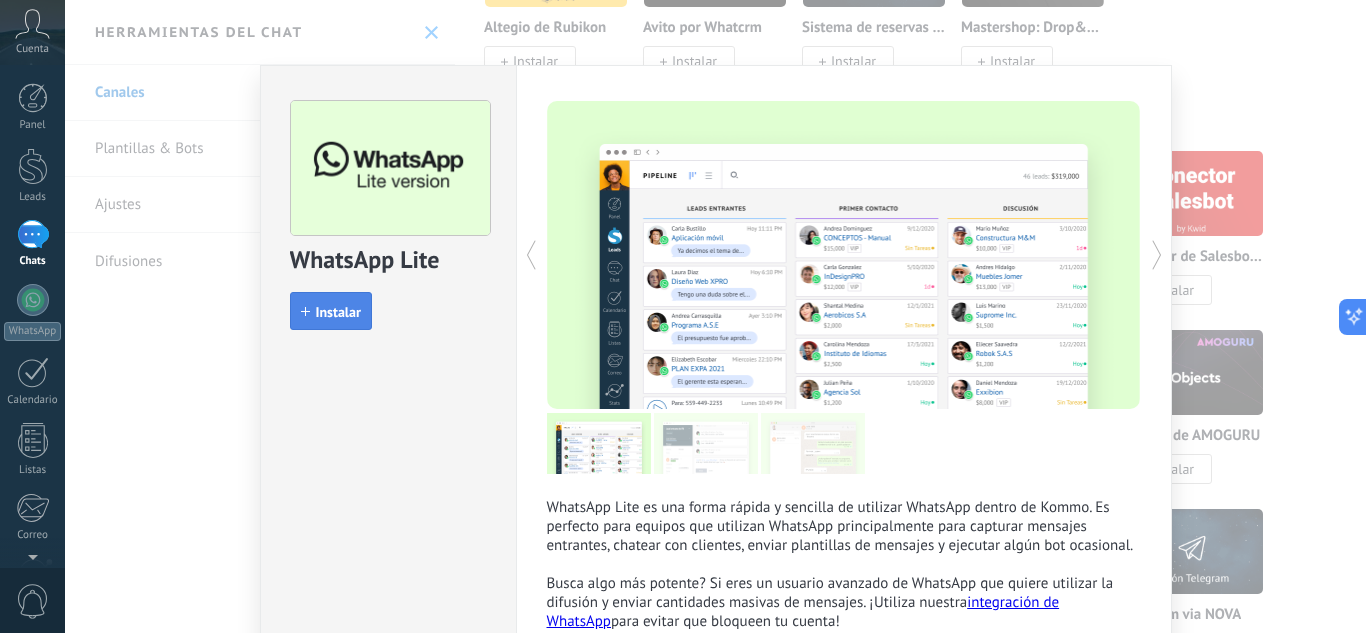 click on "Instalar" at bounding box center (338, 312) 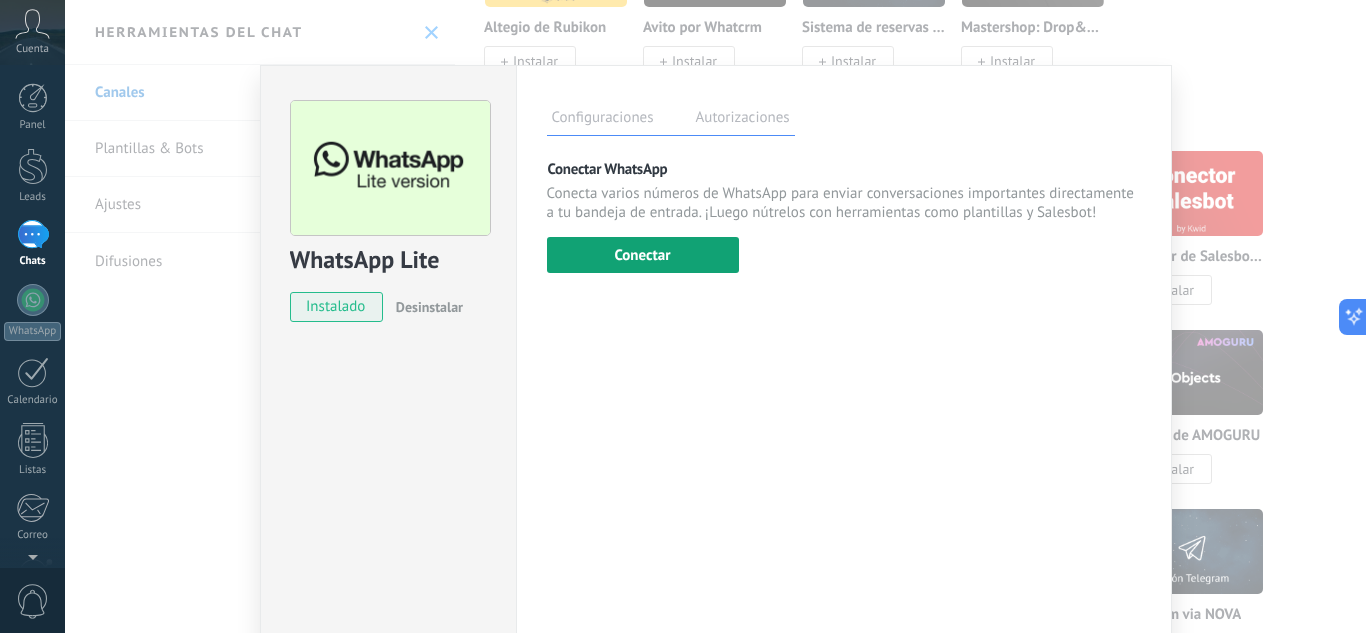 click on "Conectar" at bounding box center (643, 255) 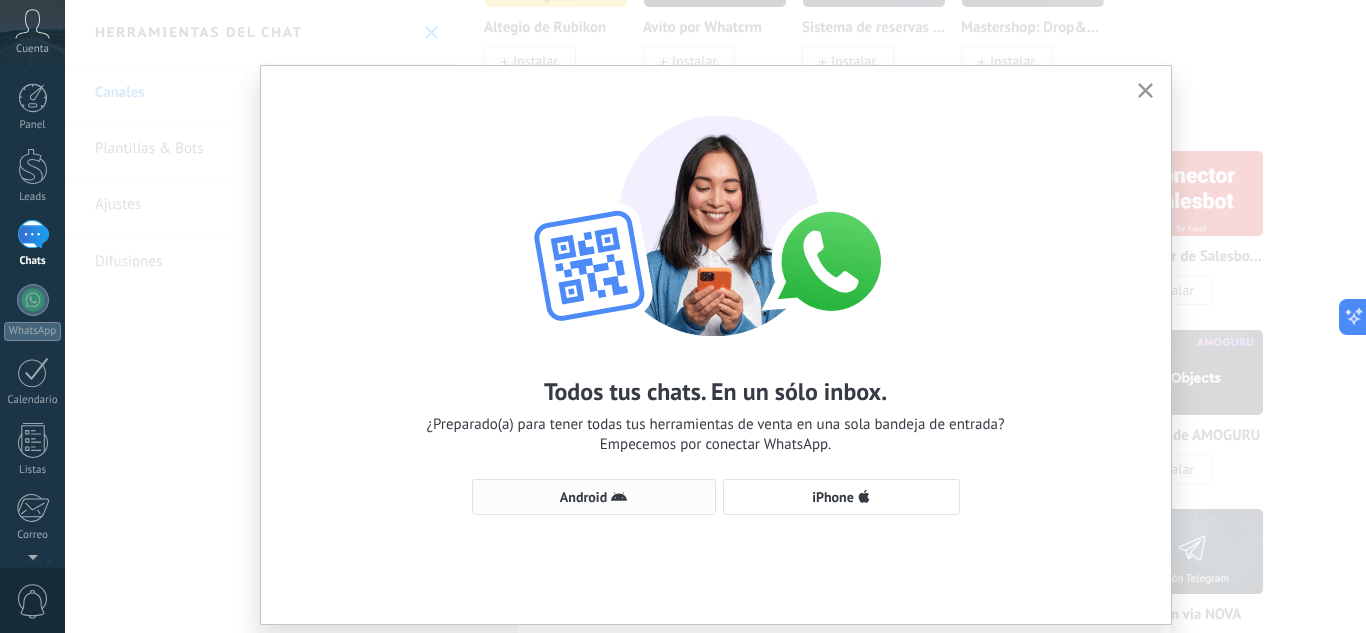 click on "Android" at bounding box center (594, 497) 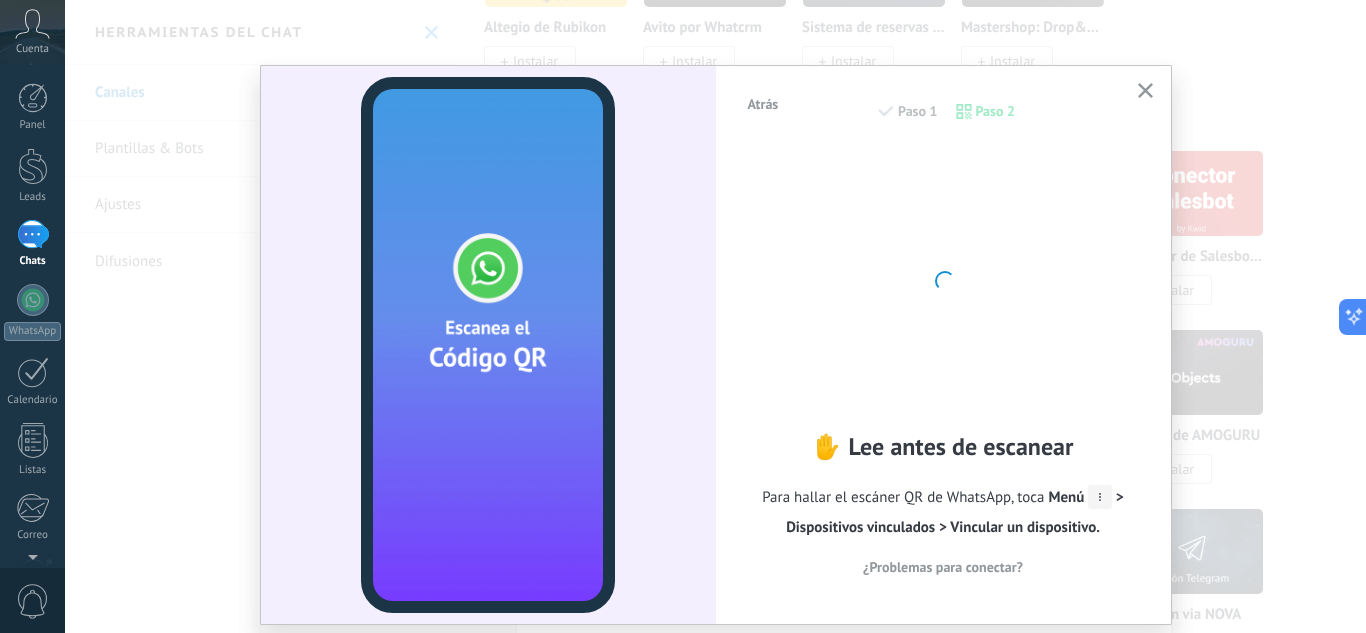 click at bounding box center (943, 279) 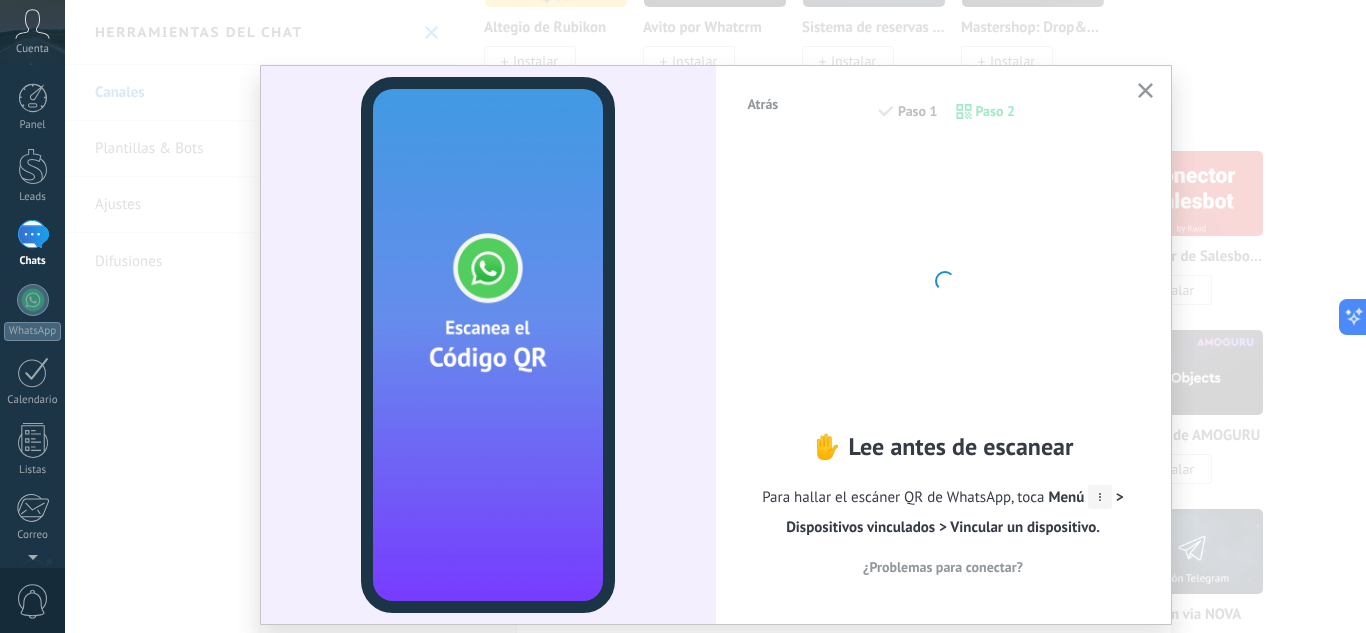 click at bounding box center (1145, 90) 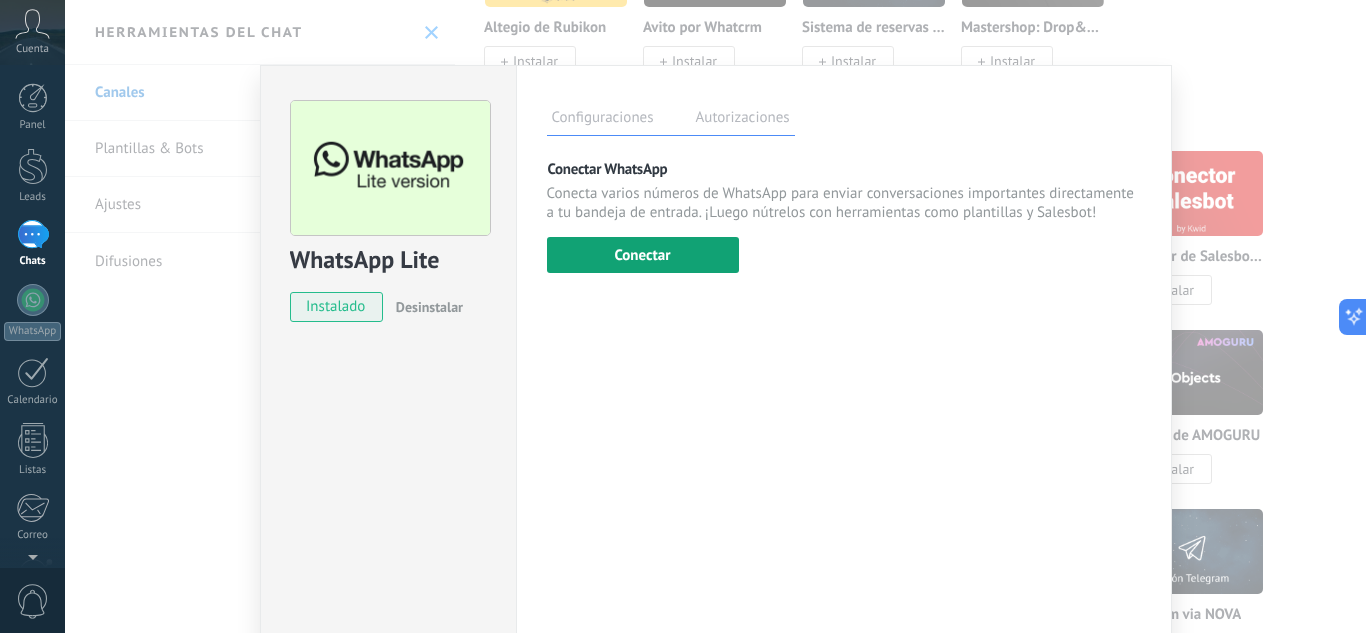 click on "Conectar" at bounding box center [643, 255] 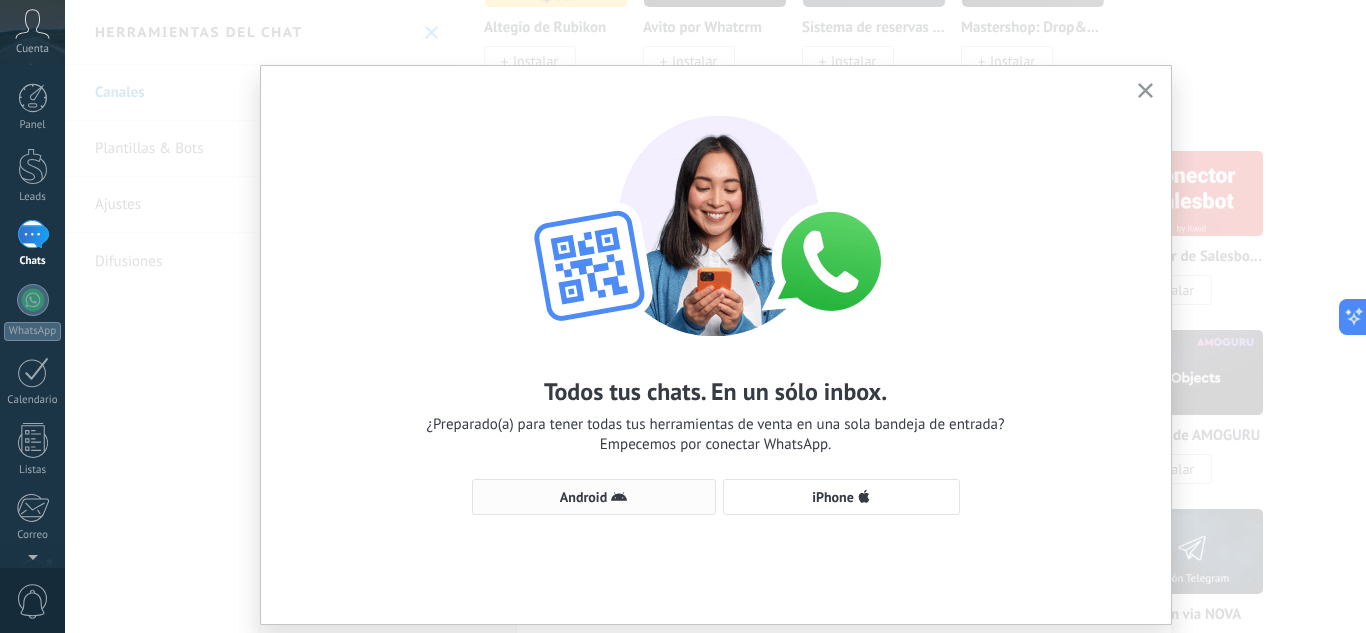 click on "Android iPhone" at bounding box center [716, 497] 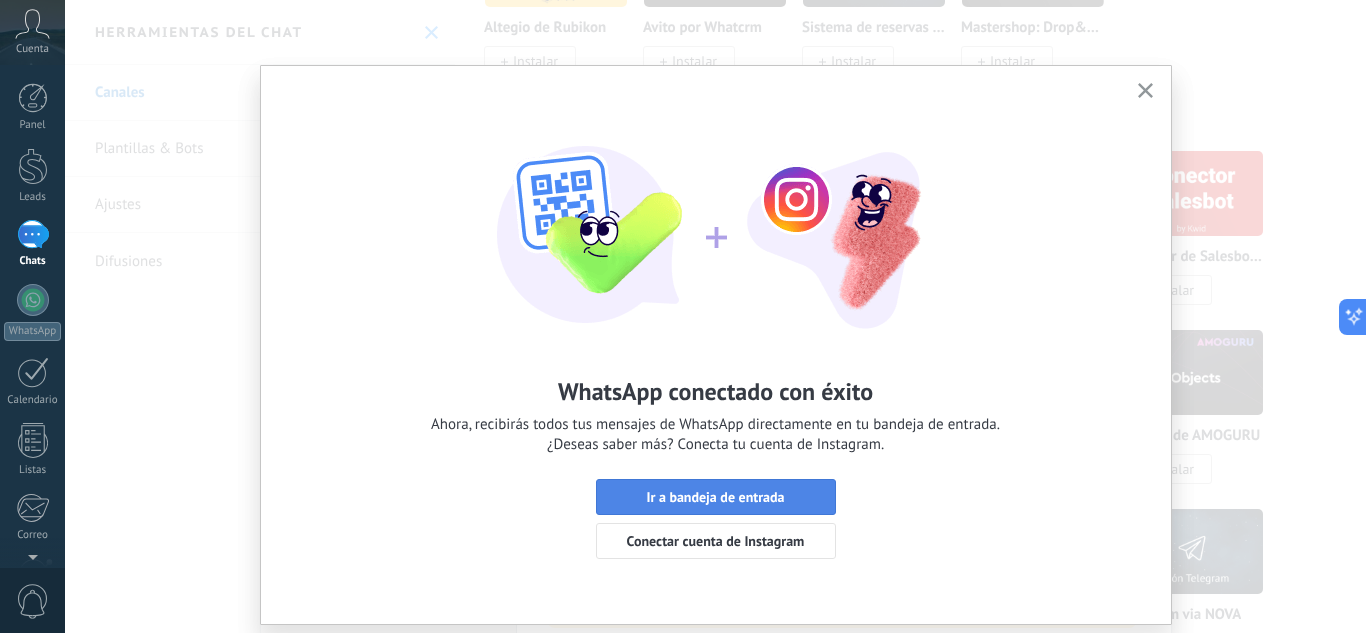 click on "Ir a bandeja de entrada" at bounding box center (715, 497) 